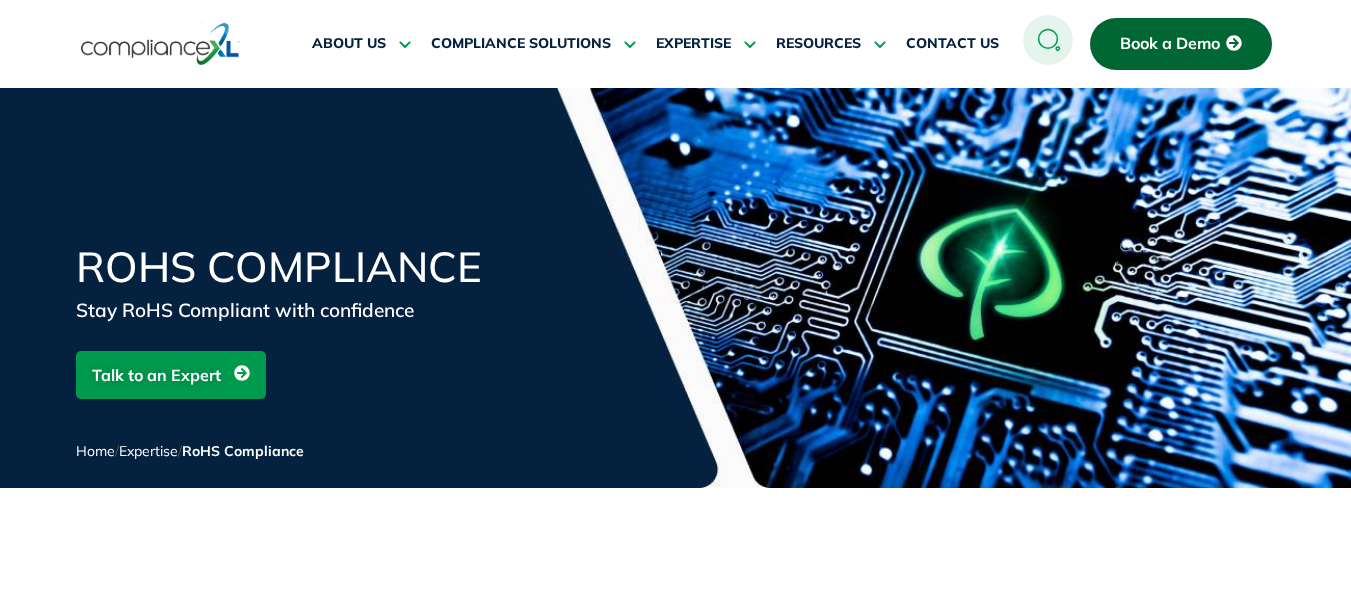 scroll, scrollTop: 267, scrollLeft: 0, axis: vertical 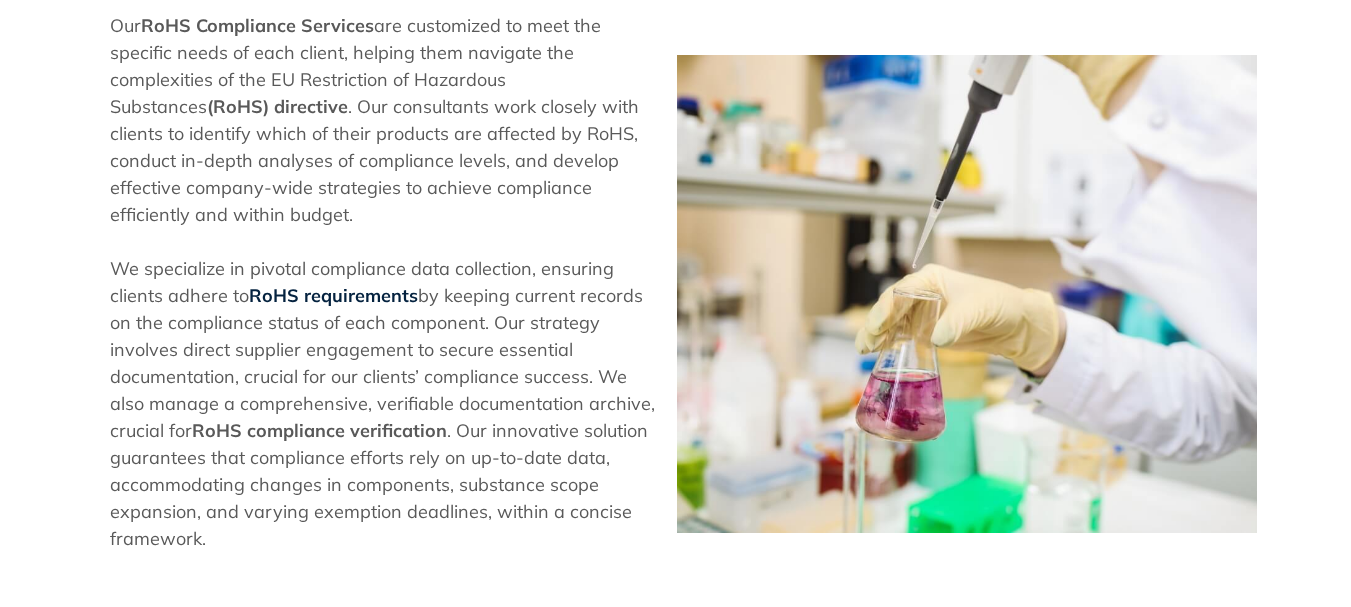 click on "RoHS requirements" at bounding box center (333, 295) 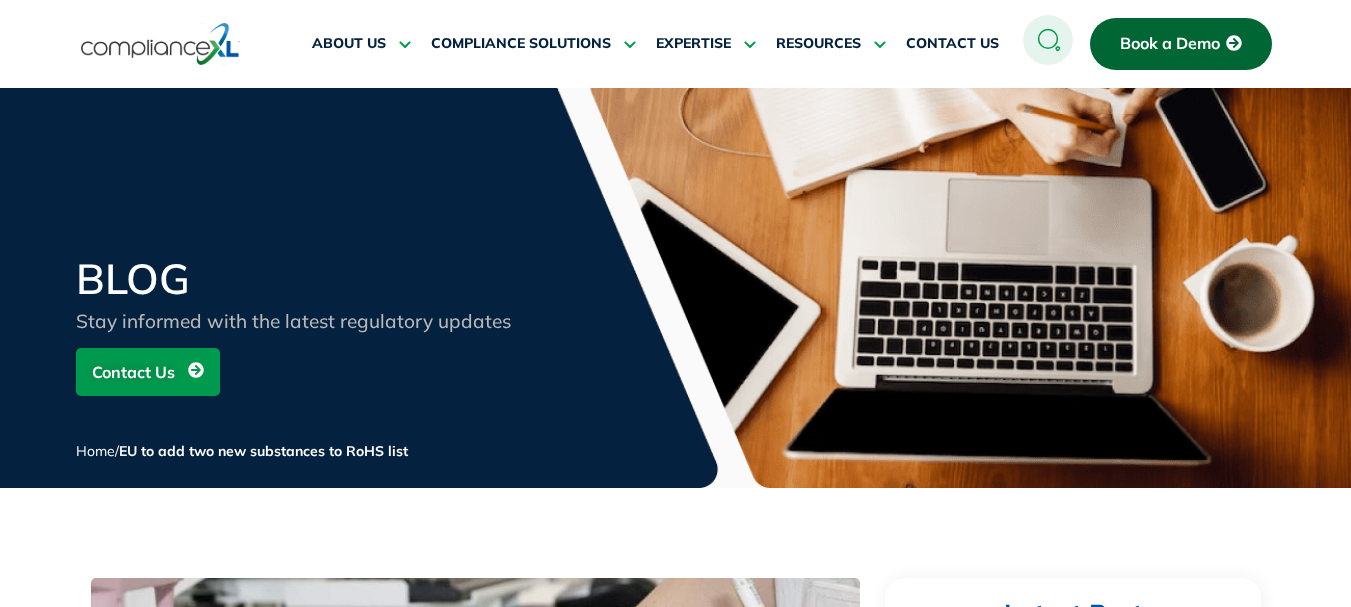 scroll, scrollTop: 0, scrollLeft: 0, axis: both 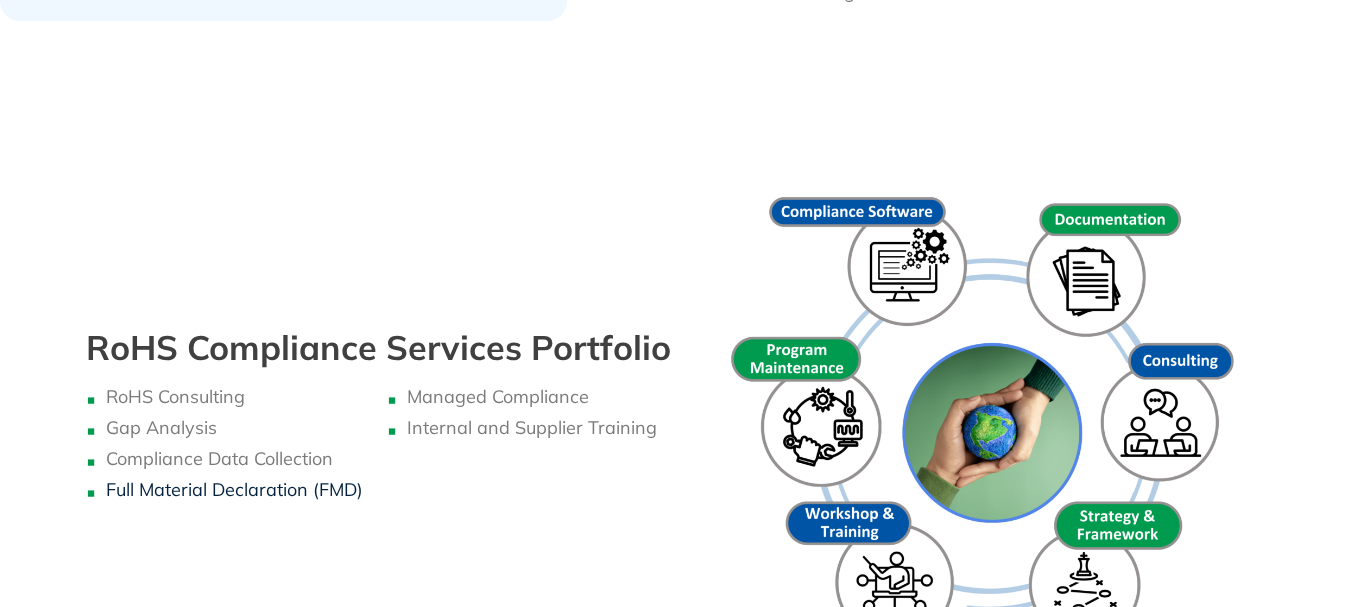 click on "Full Material Declaration (FMD)" at bounding box center (234, 489) 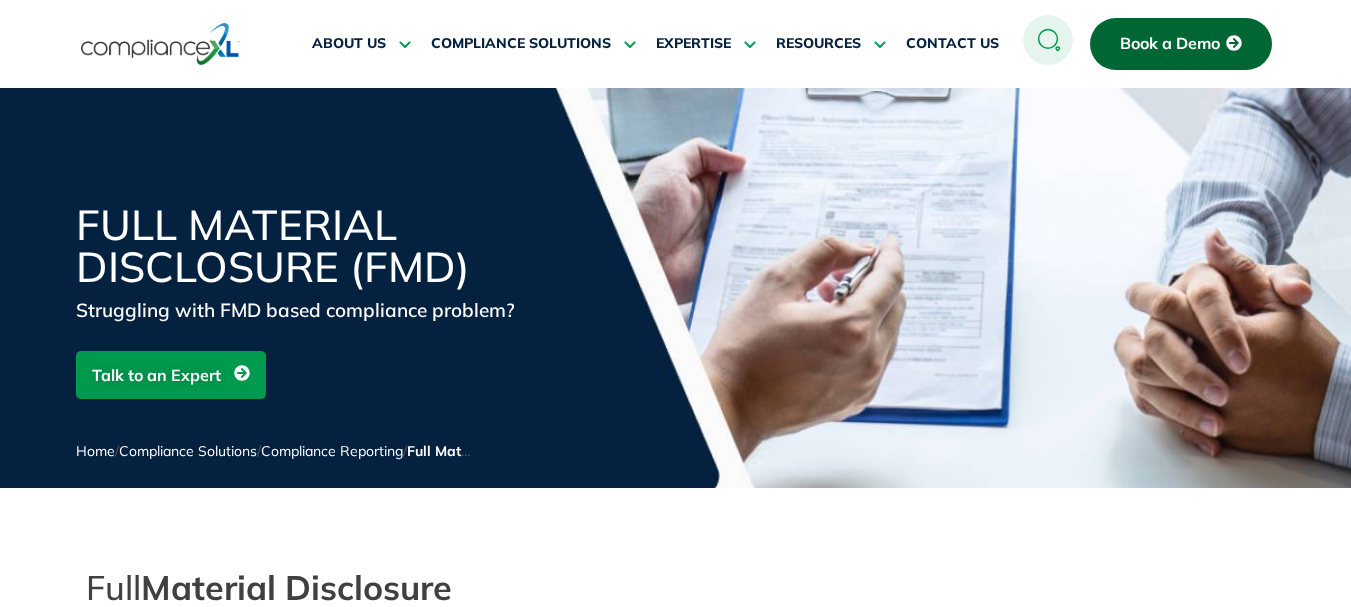 scroll, scrollTop: 0, scrollLeft: 0, axis: both 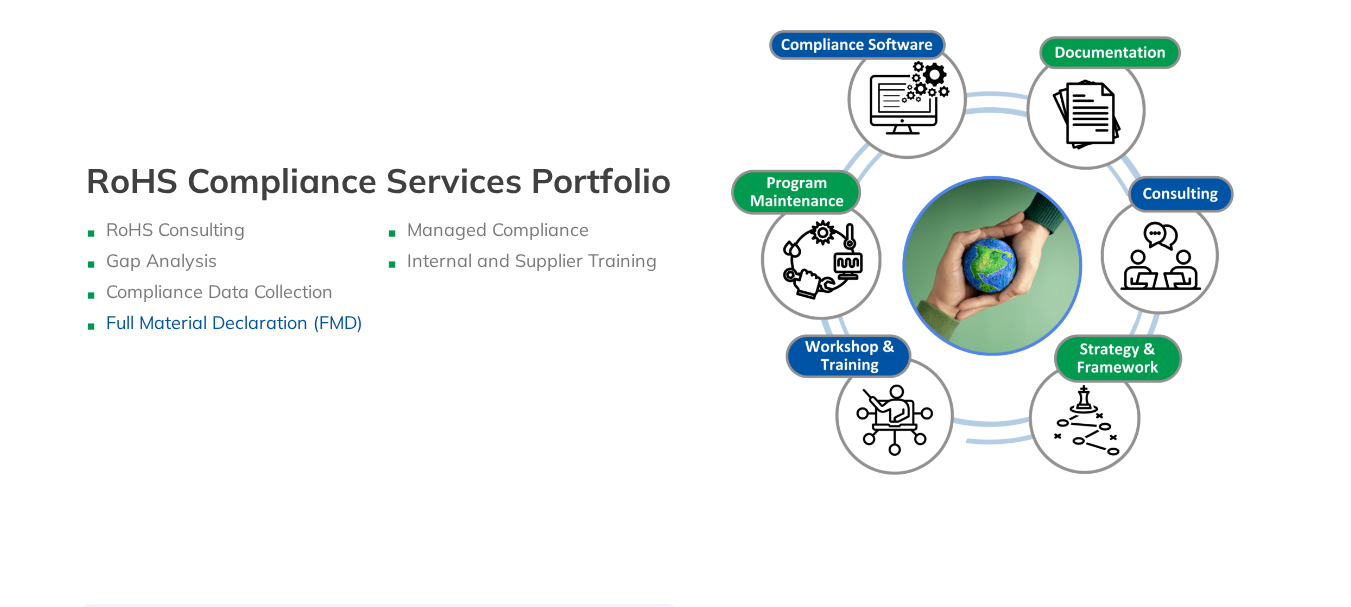 click at bounding box center [988, 256] 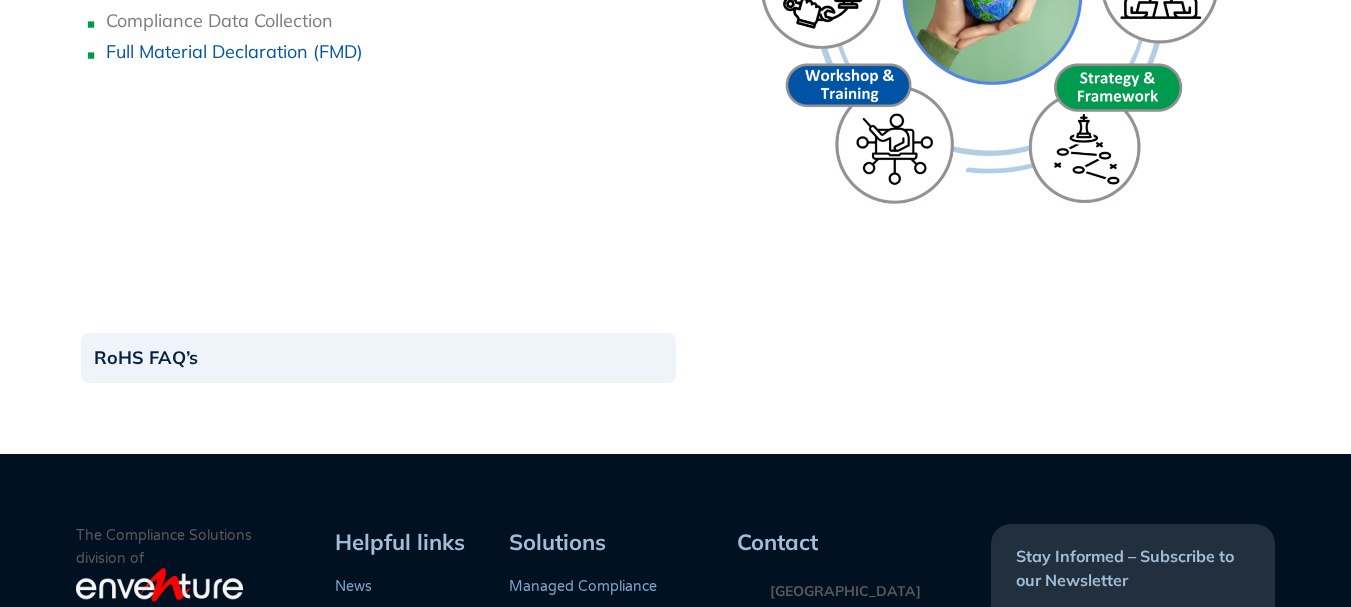 scroll, scrollTop: 2466, scrollLeft: 0, axis: vertical 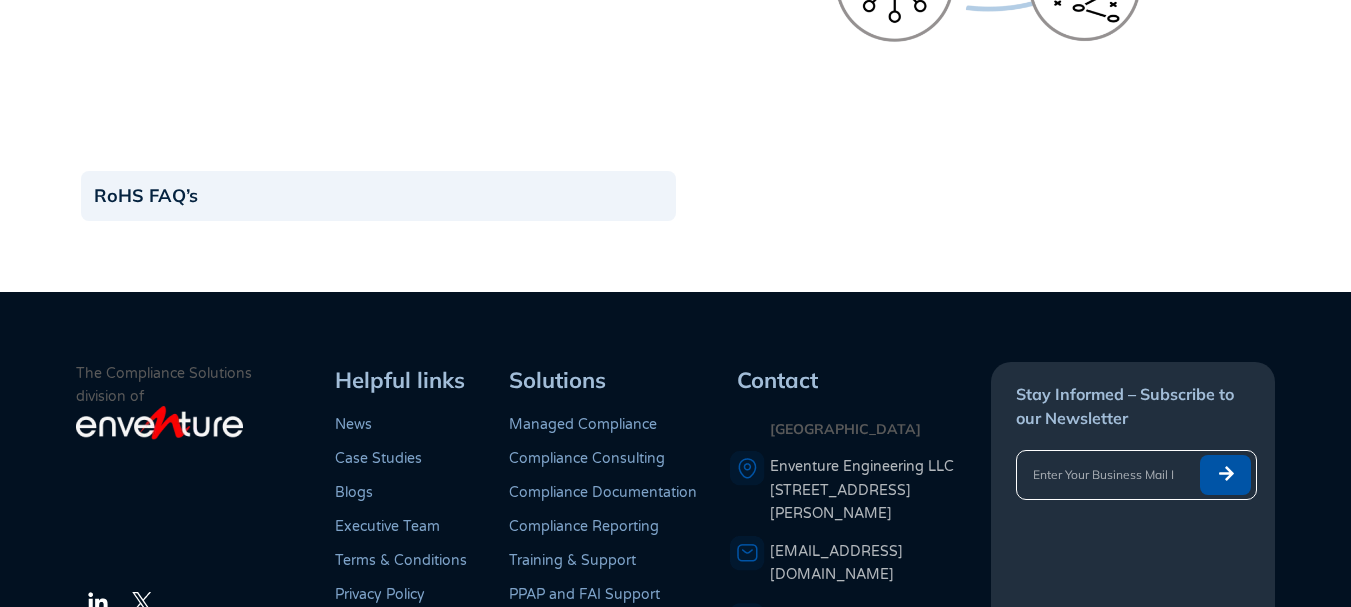 click on "Case Studies" at bounding box center (378, 458) 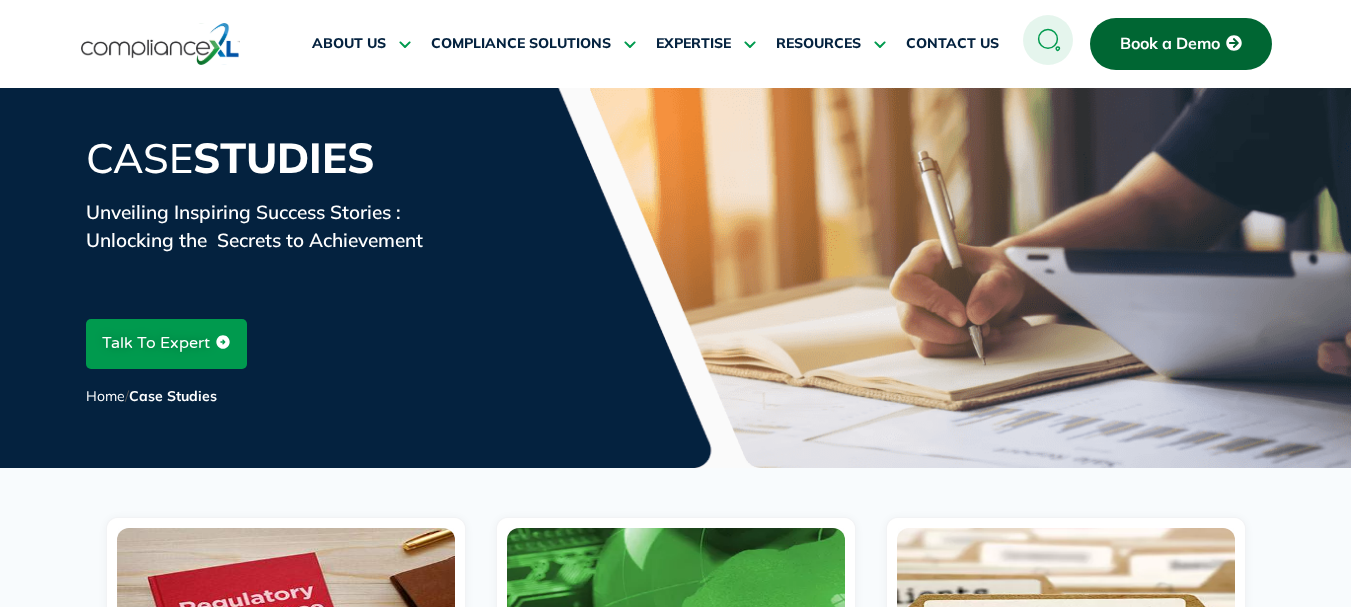 scroll, scrollTop: 233, scrollLeft: 0, axis: vertical 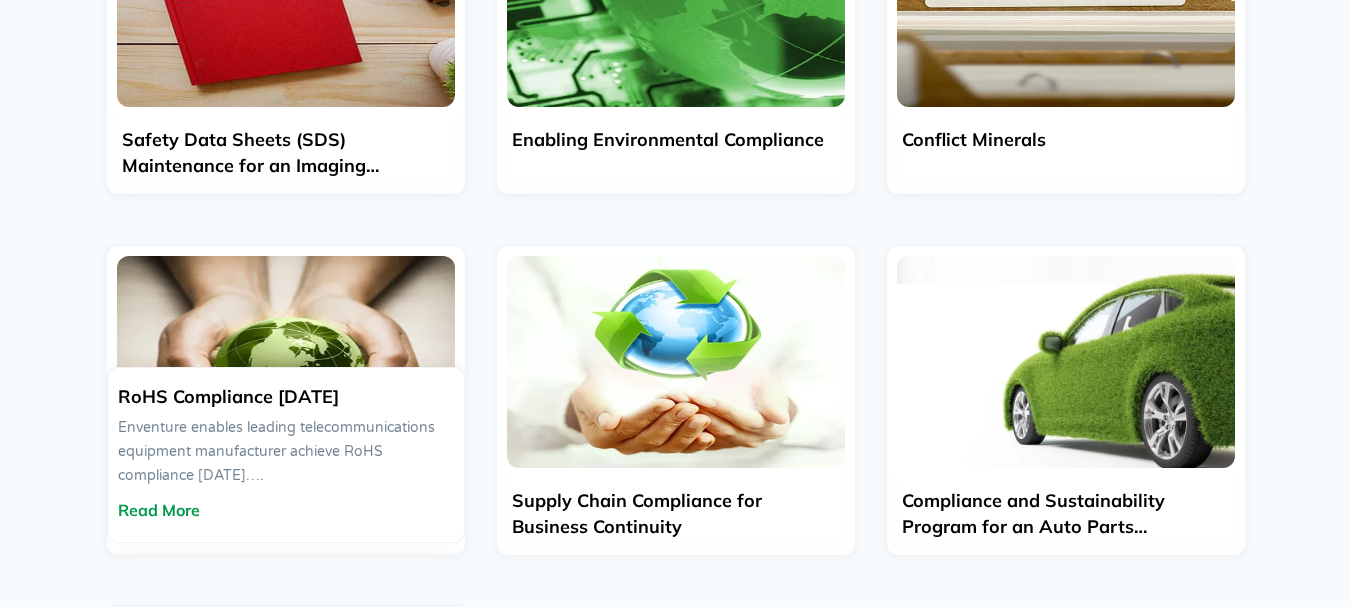 click on "RoHS Compliance [DATE]" 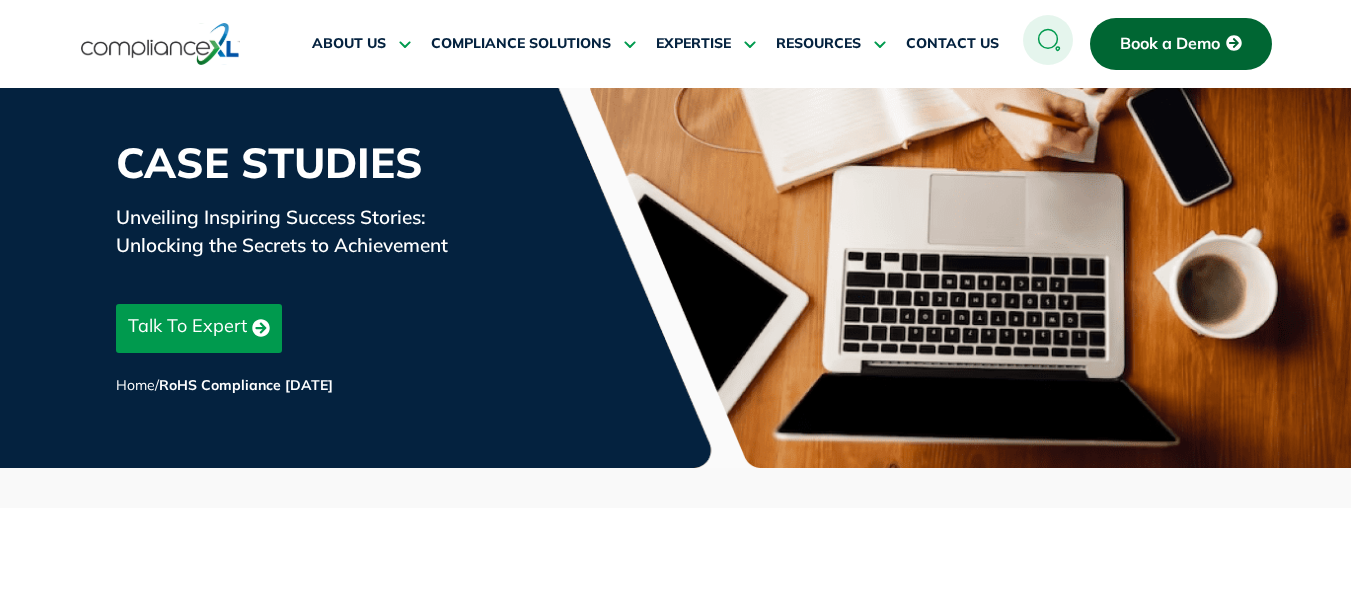 scroll, scrollTop: 233, scrollLeft: 0, axis: vertical 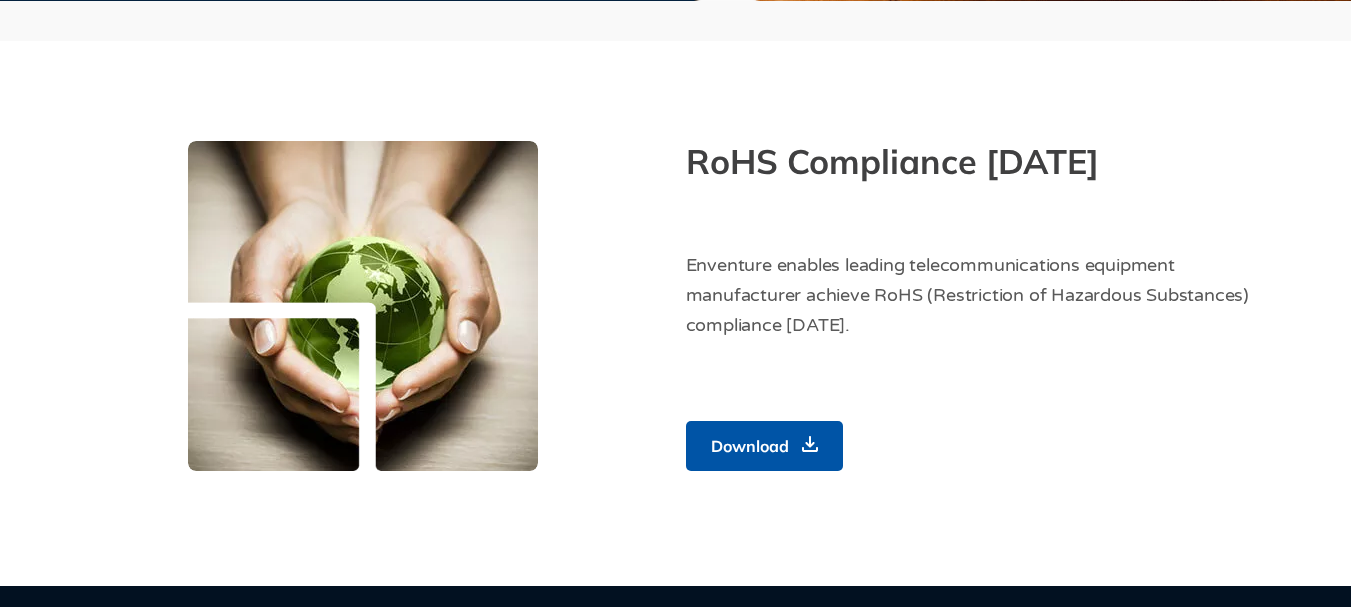 click on "Download" at bounding box center (750, 446) 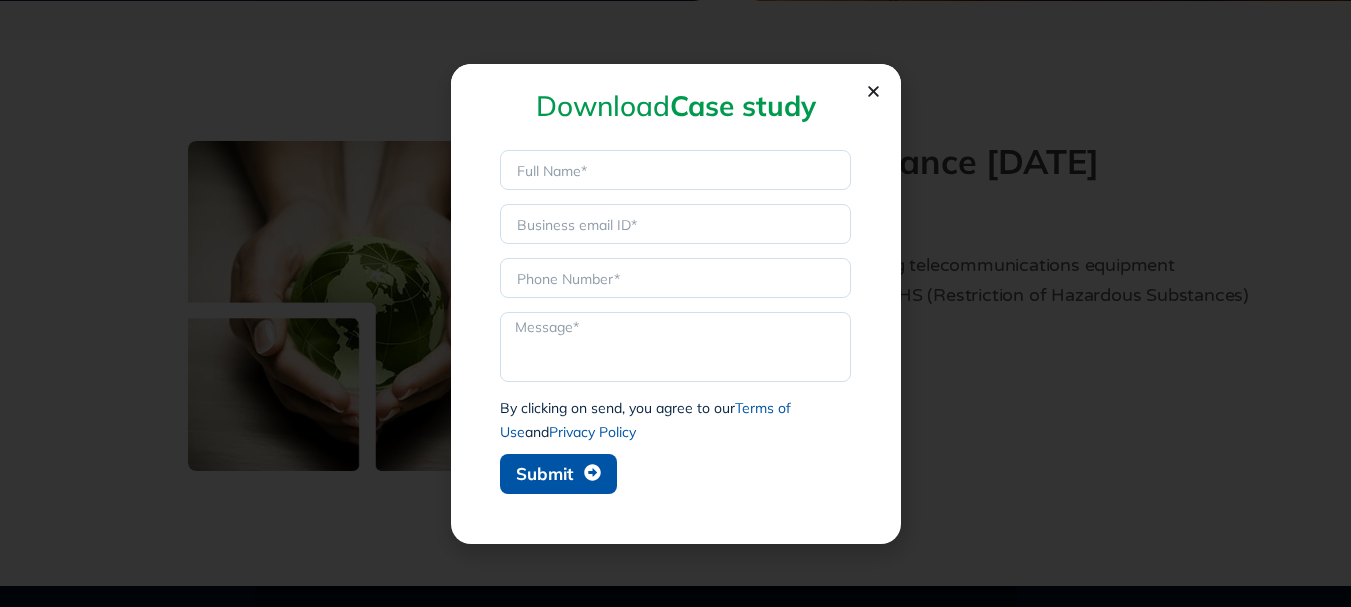 click on "Submit" at bounding box center [558, 474] 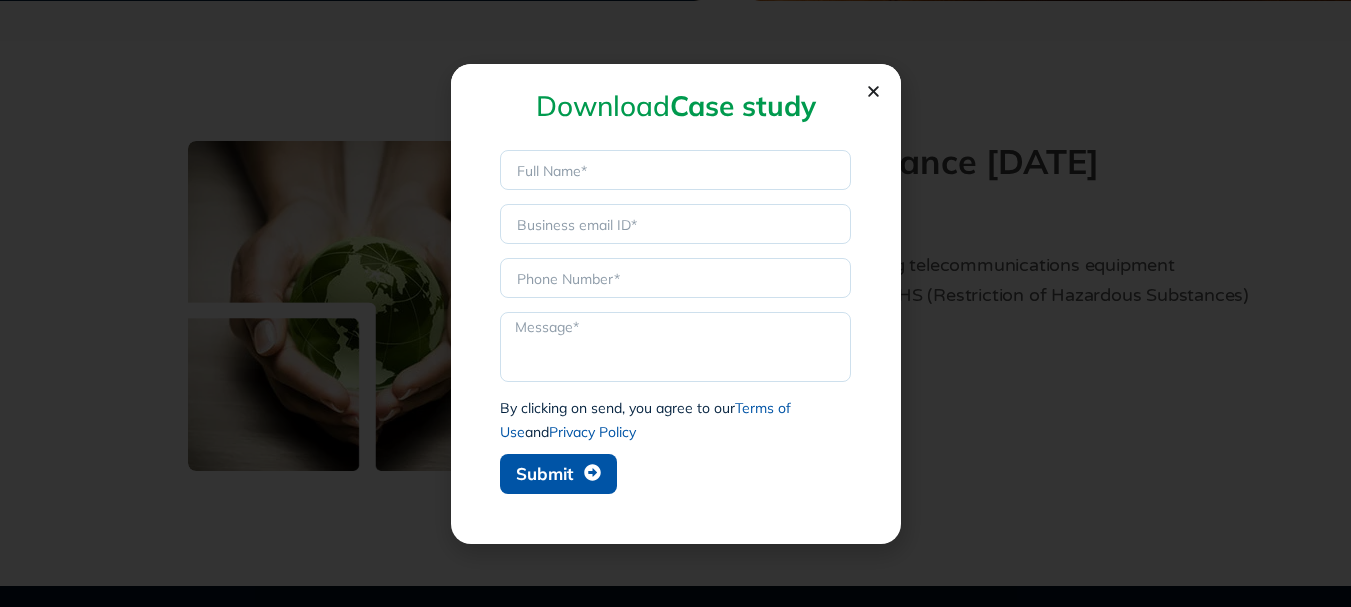 click 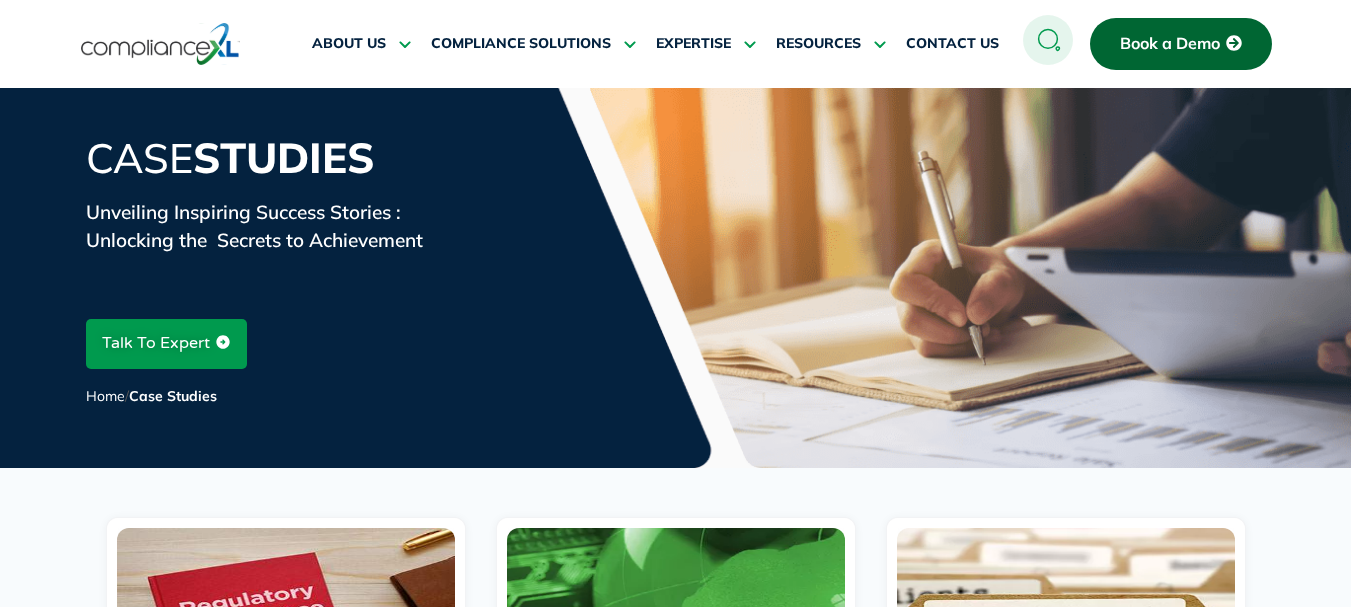 scroll, scrollTop: 633, scrollLeft: 0, axis: vertical 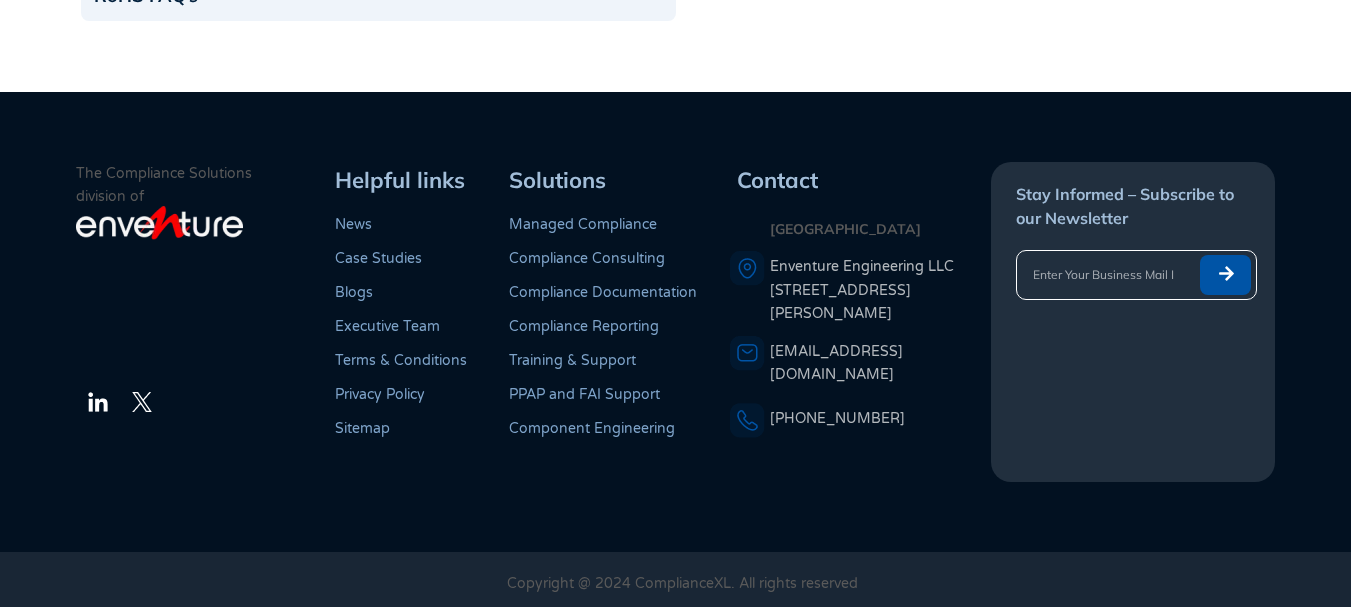 click on "Executive Team" at bounding box center (387, 326) 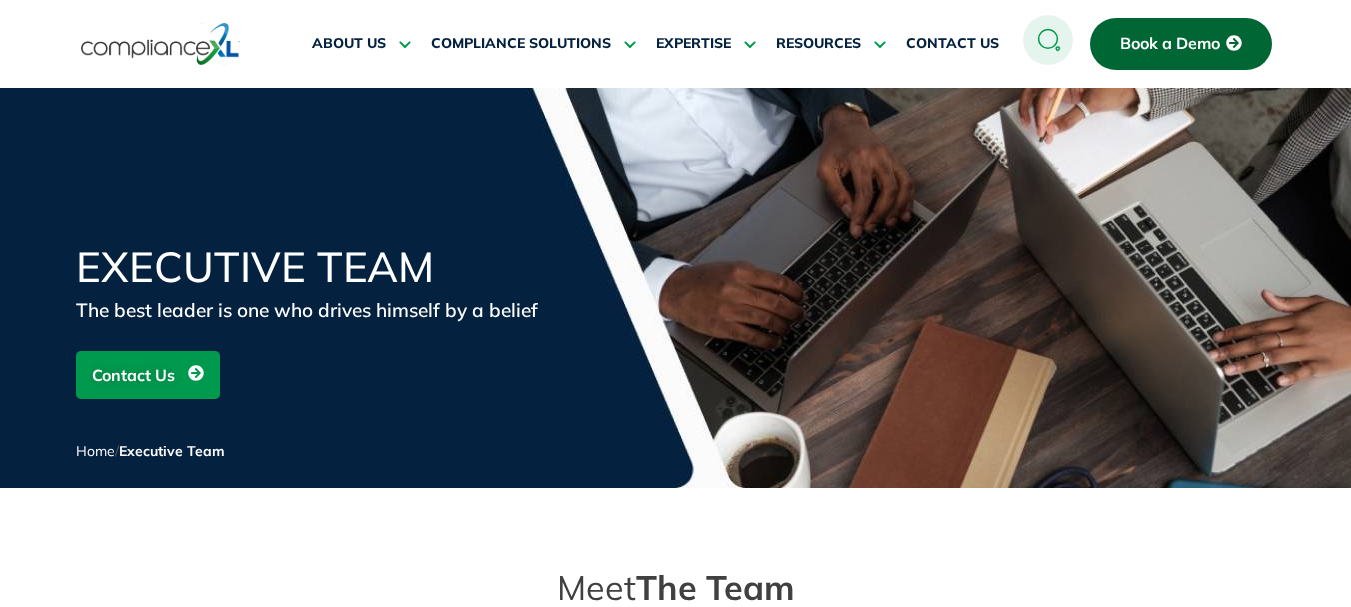 scroll, scrollTop: 0, scrollLeft: 0, axis: both 